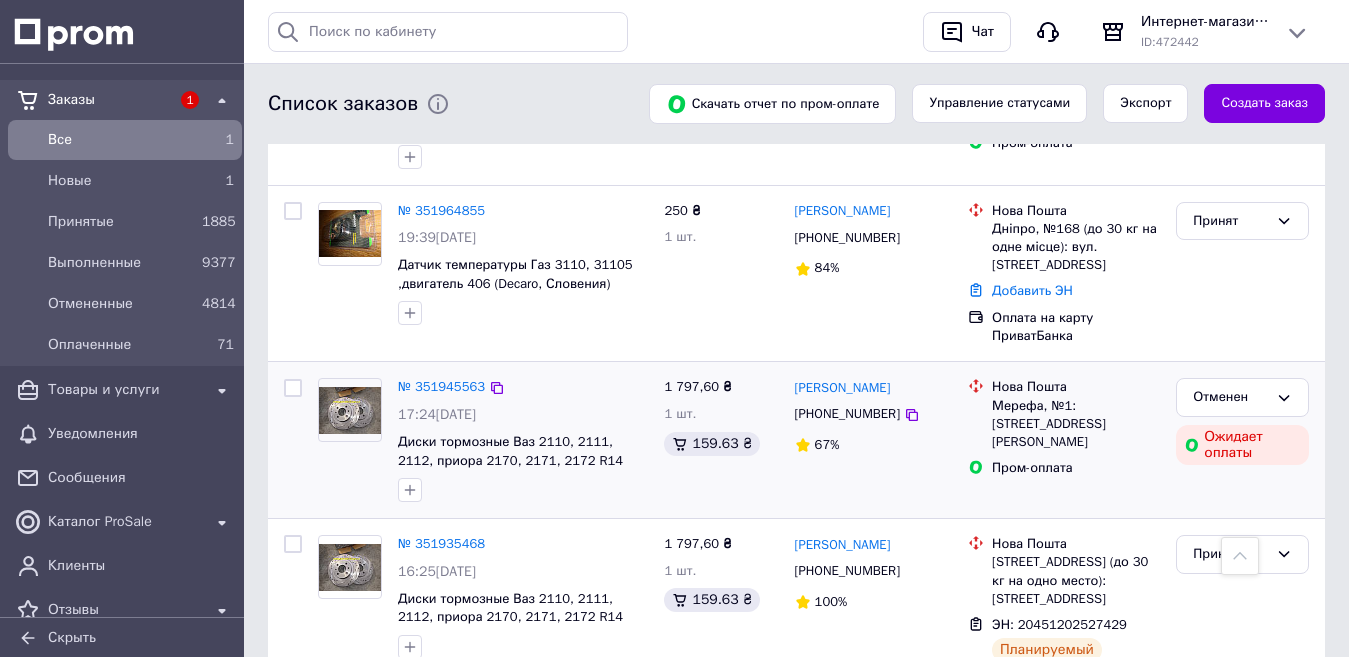 scroll, scrollTop: 500, scrollLeft: 0, axis: vertical 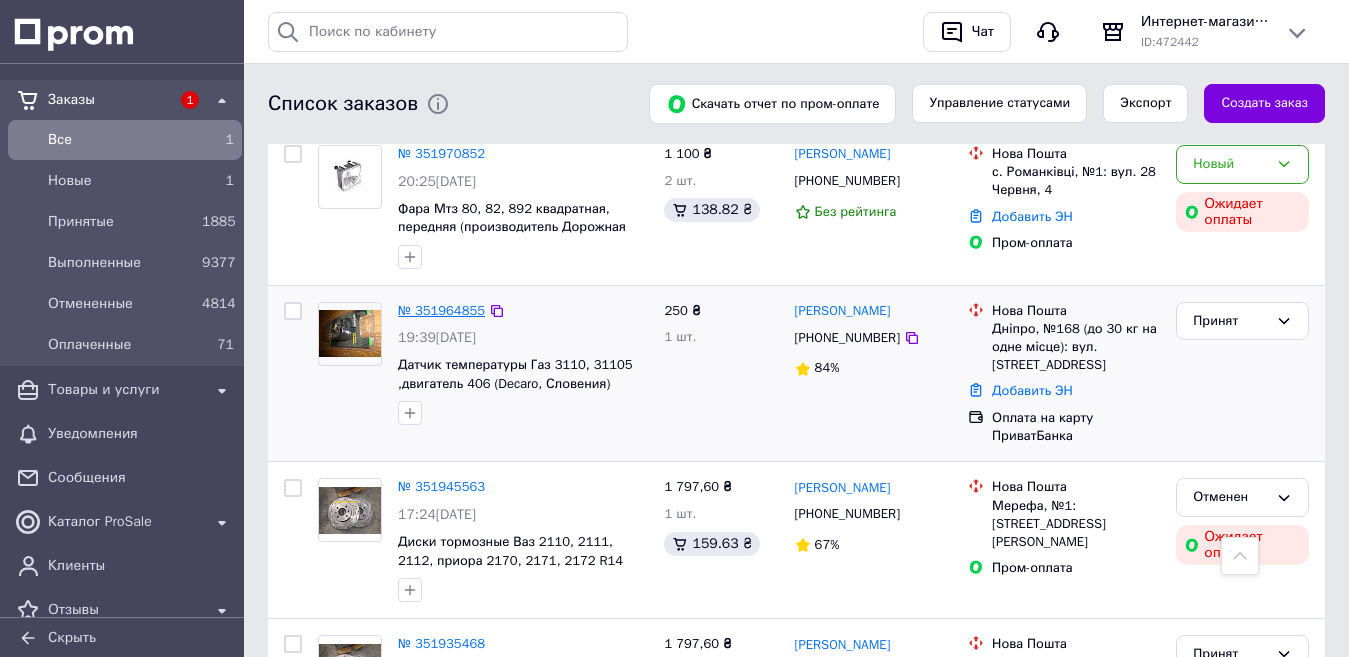 click on "№ 351964855" at bounding box center [441, 310] 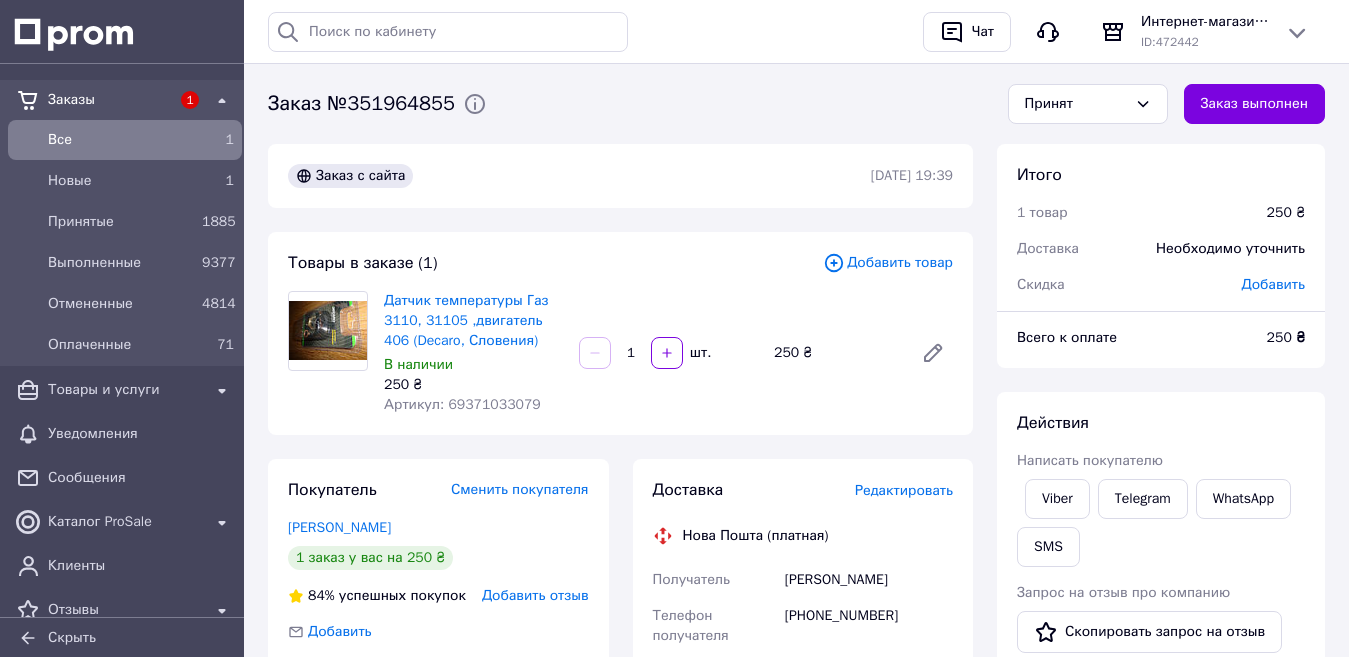 scroll, scrollTop: 100, scrollLeft: 0, axis: vertical 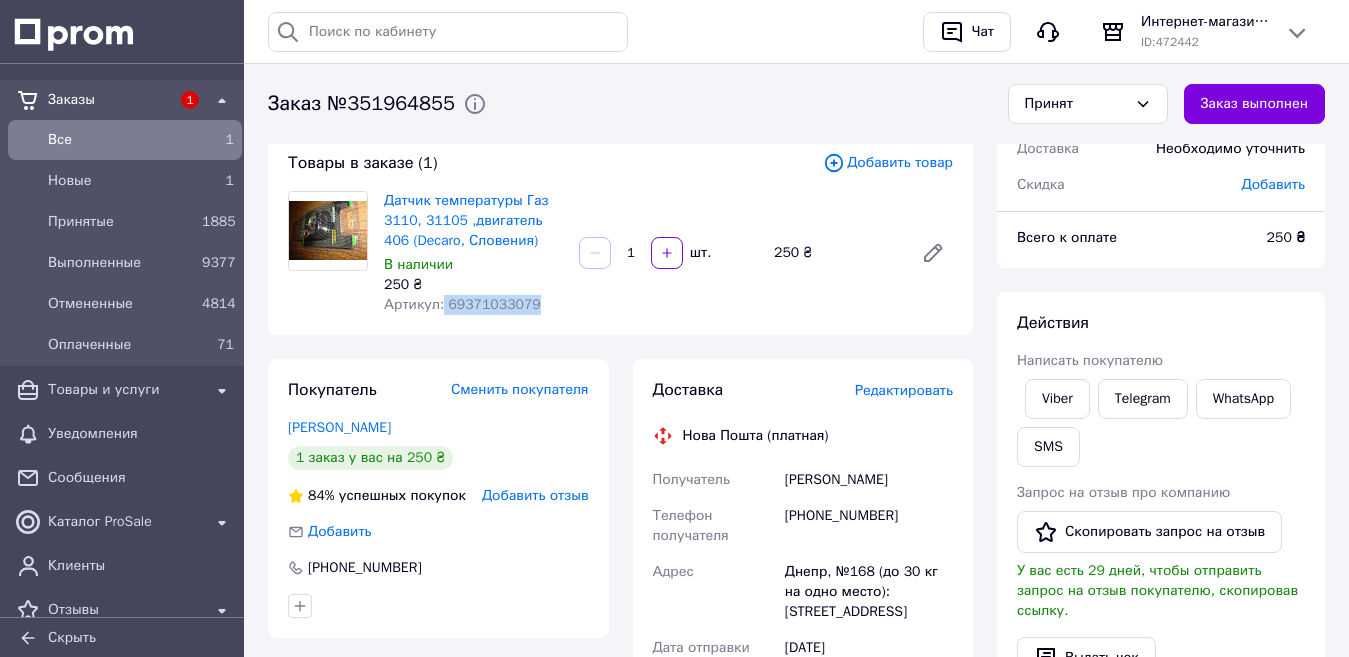 drag, startPoint x: 526, startPoint y: 303, endPoint x: 440, endPoint y: 308, distance: 86.145226 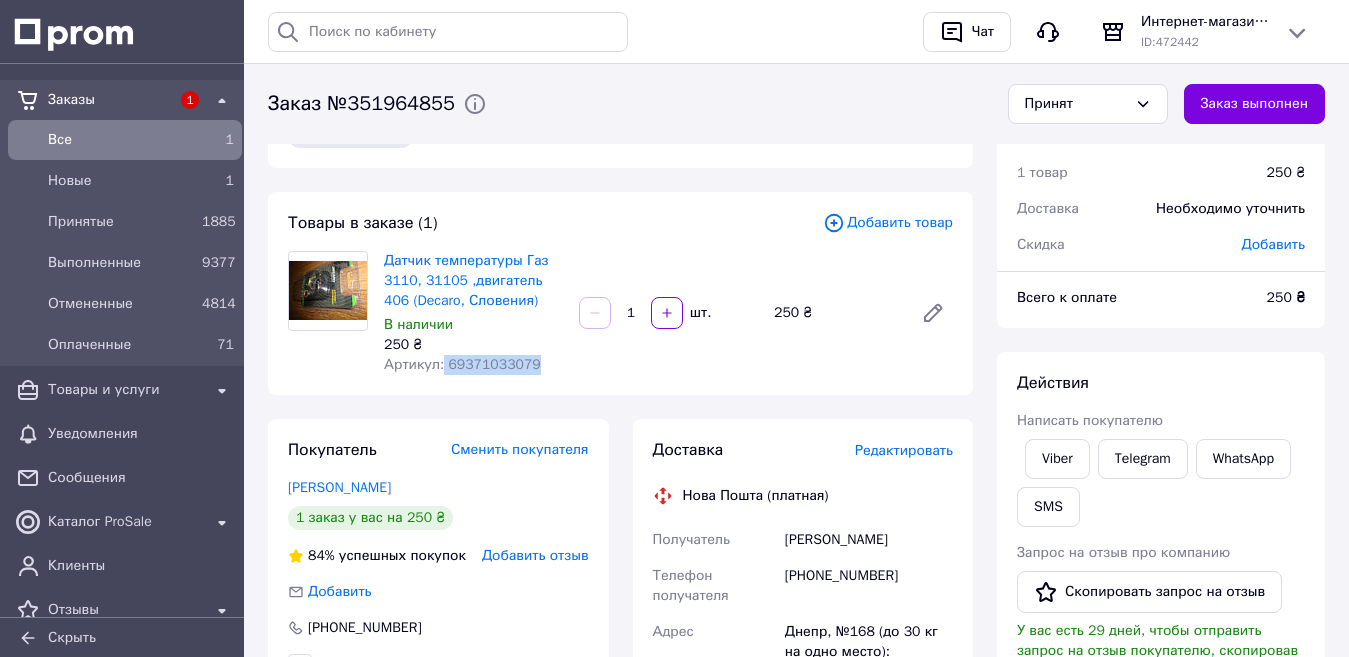 scroll, scrollTop: 0, scrollLeft: 0, axis: both 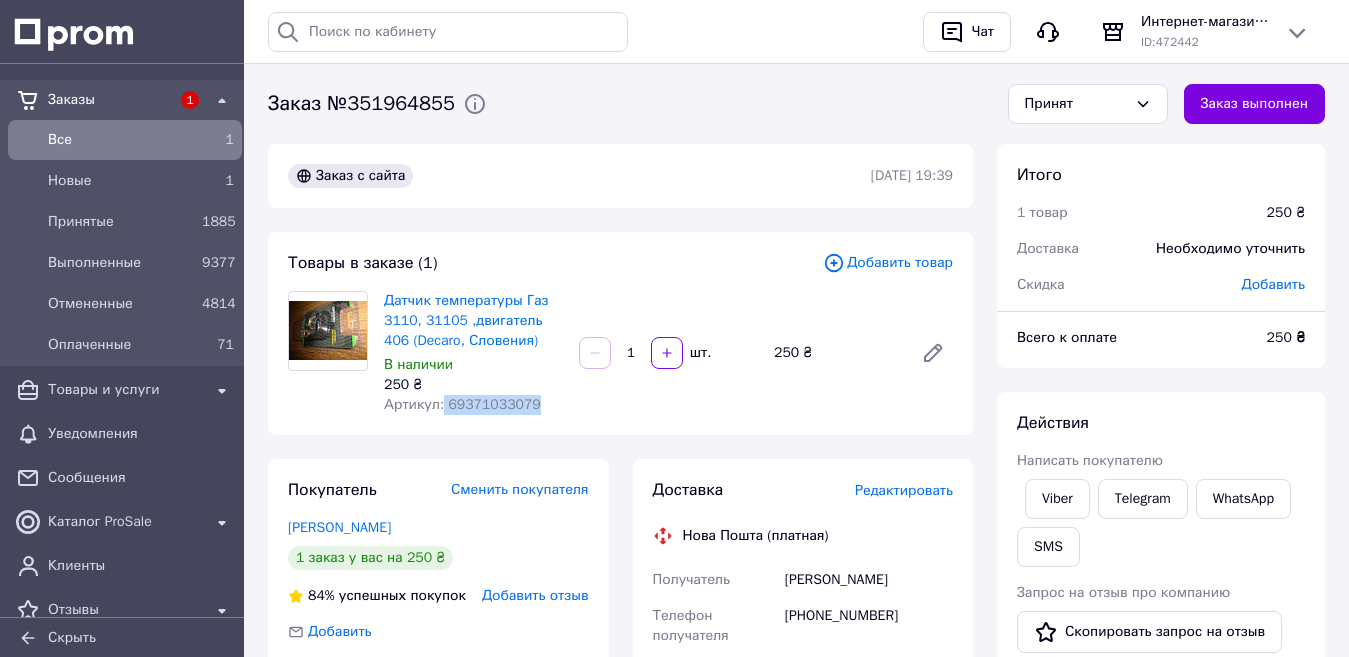 click on "Артикул: 69371033079" at bounding box center [462, 404] 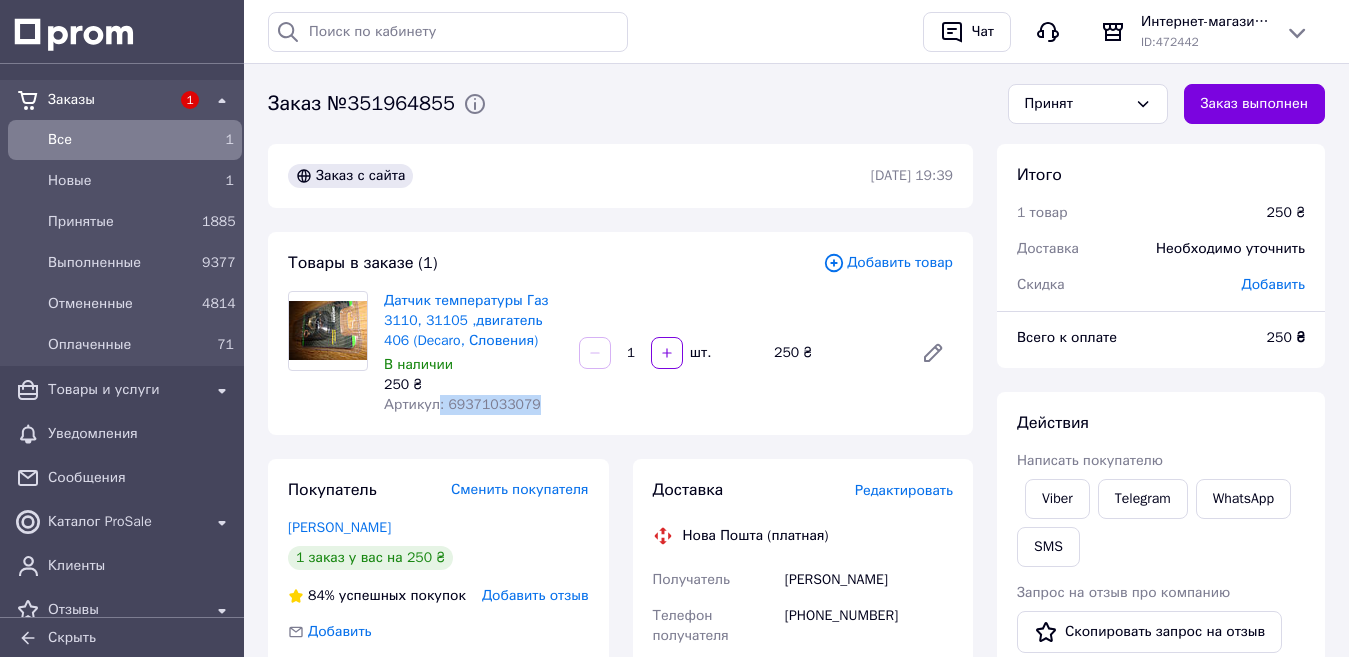 drag, startPoint x: 527, startPoint y: 402, endPoint x: 436, endPoint y: 409, distance: 91.26884 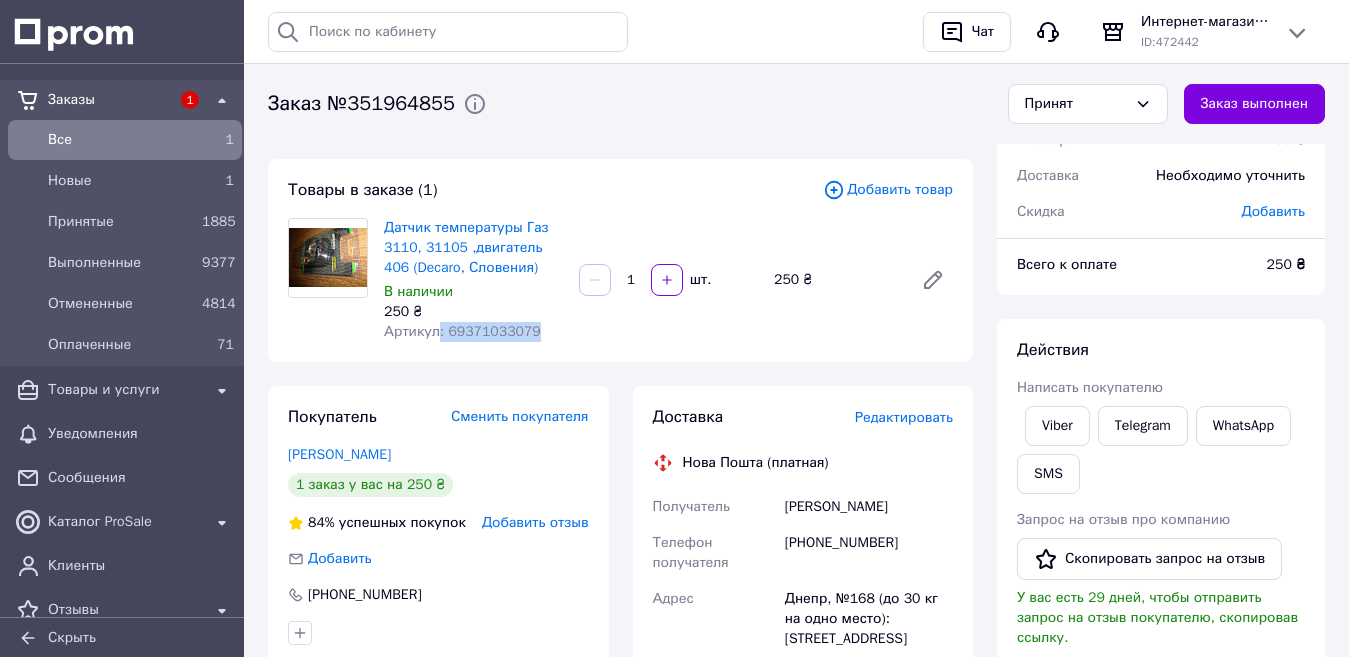 scroll, scrollTop: 300, scrollLeft: 0, axis: vertical 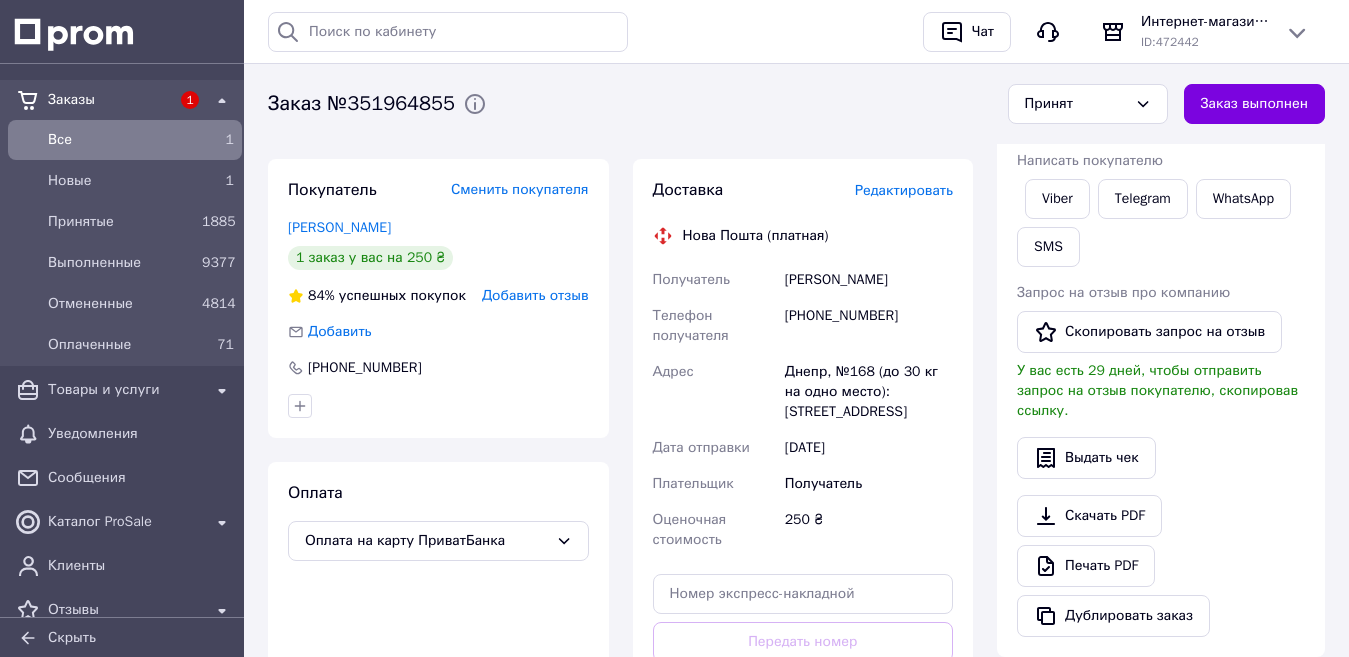 click on "Все" at bounding box center [121, 140] 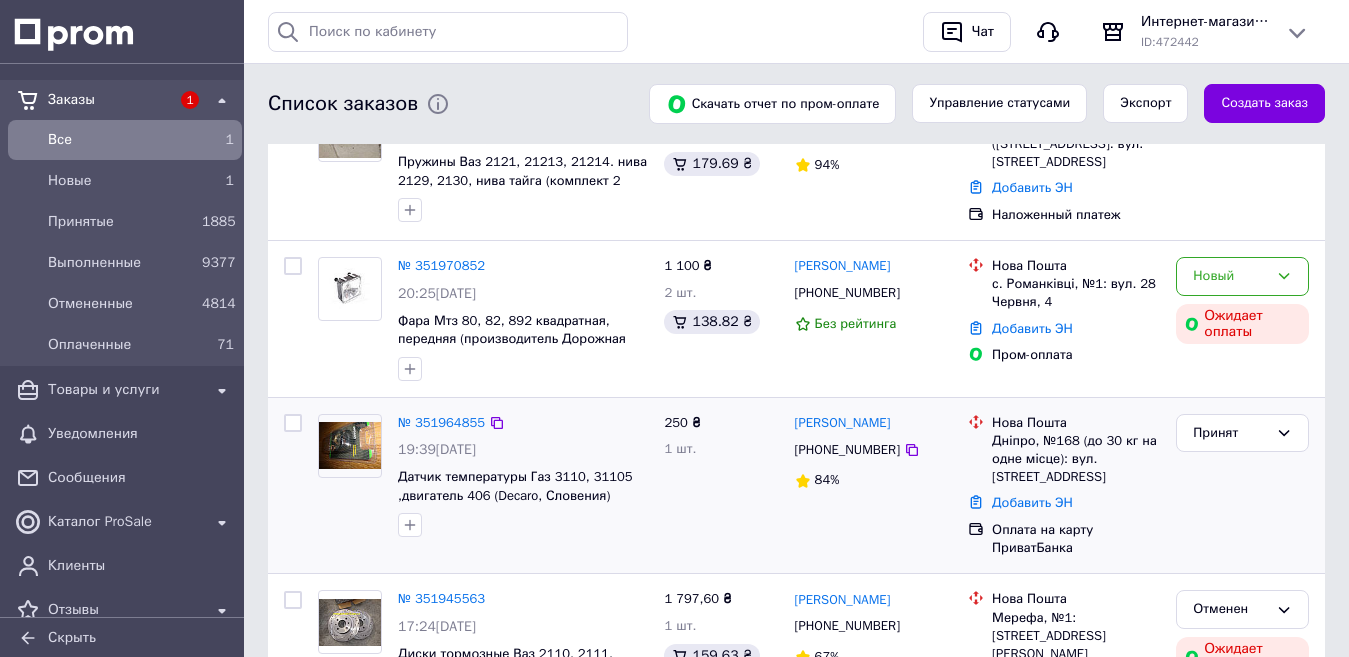 scroll, scrollTop: 400, scrollLeft: 0, axis: vertical 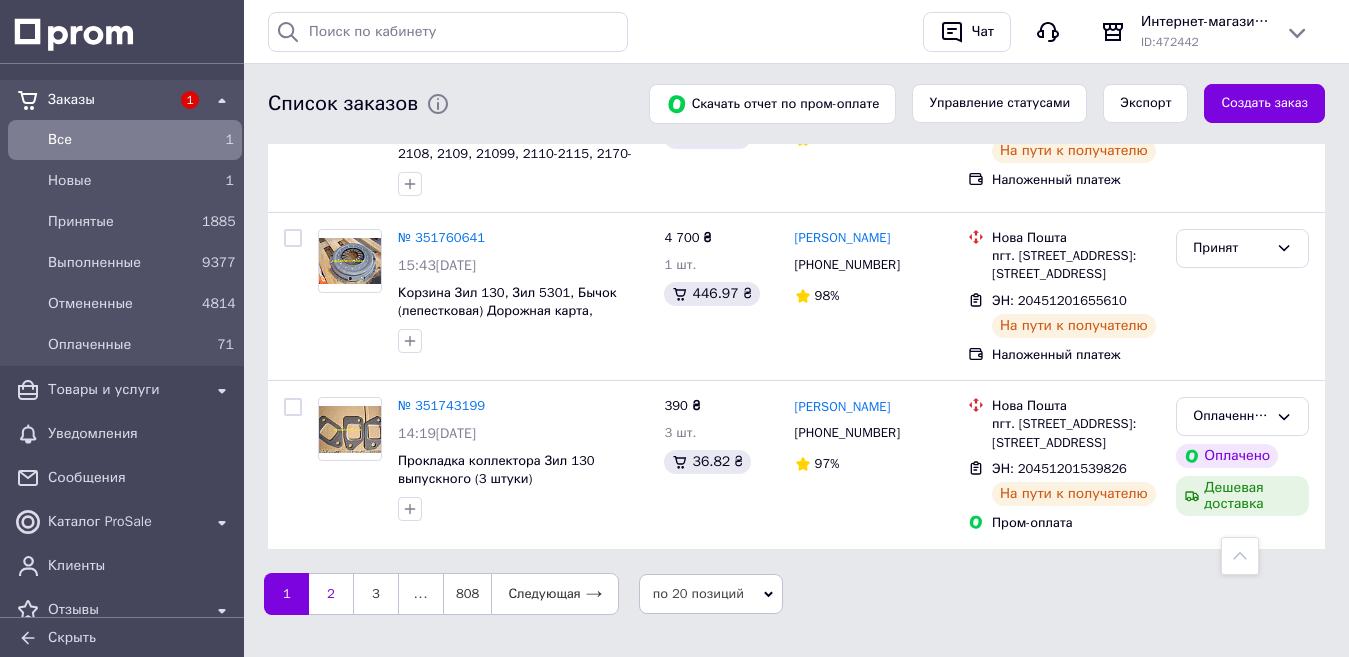 click on "2" at bounding box center [331, 594] 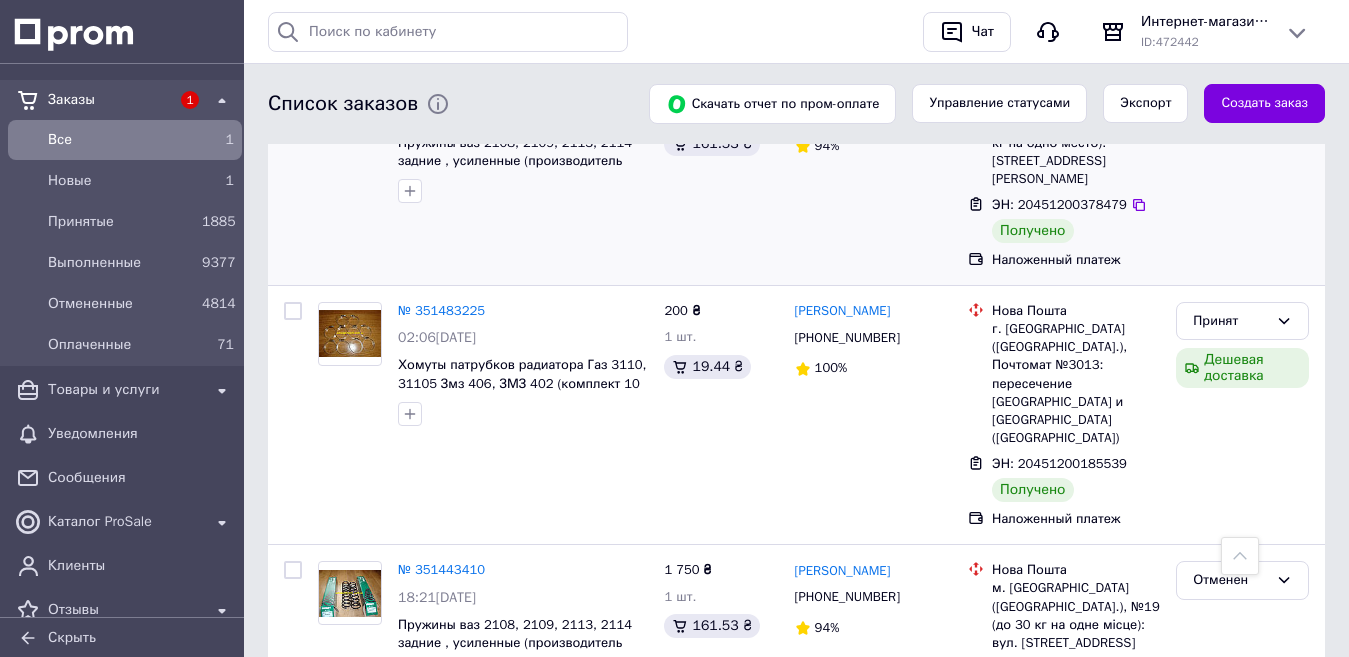 scroll, scrollTop: 3500, scrollLeft: 0, axis: vertical 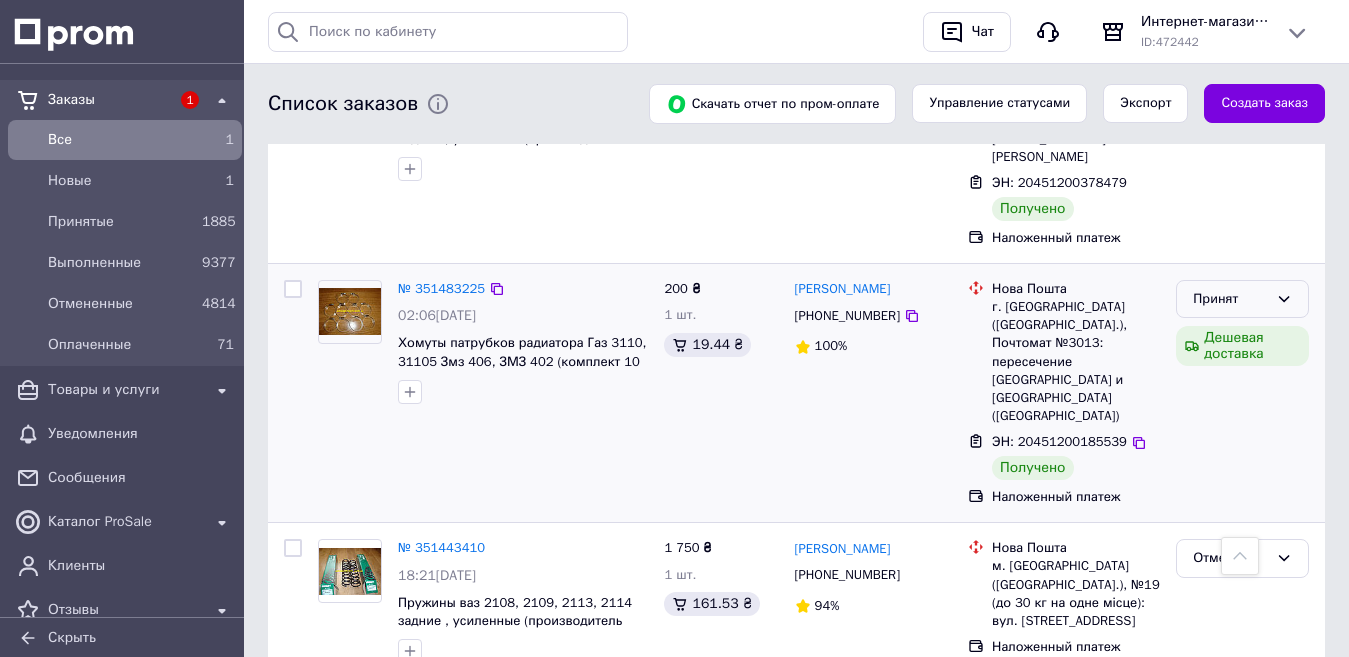click 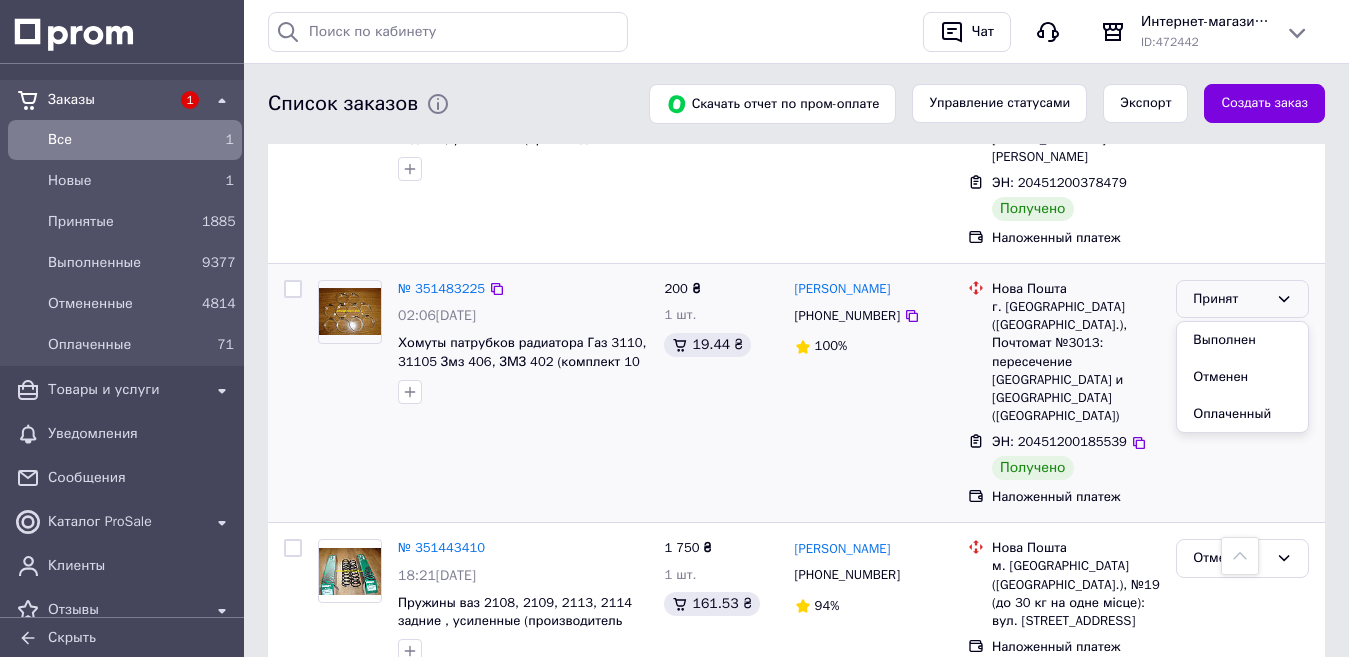click on "Выполнен" at bounding box center (1242, 340) 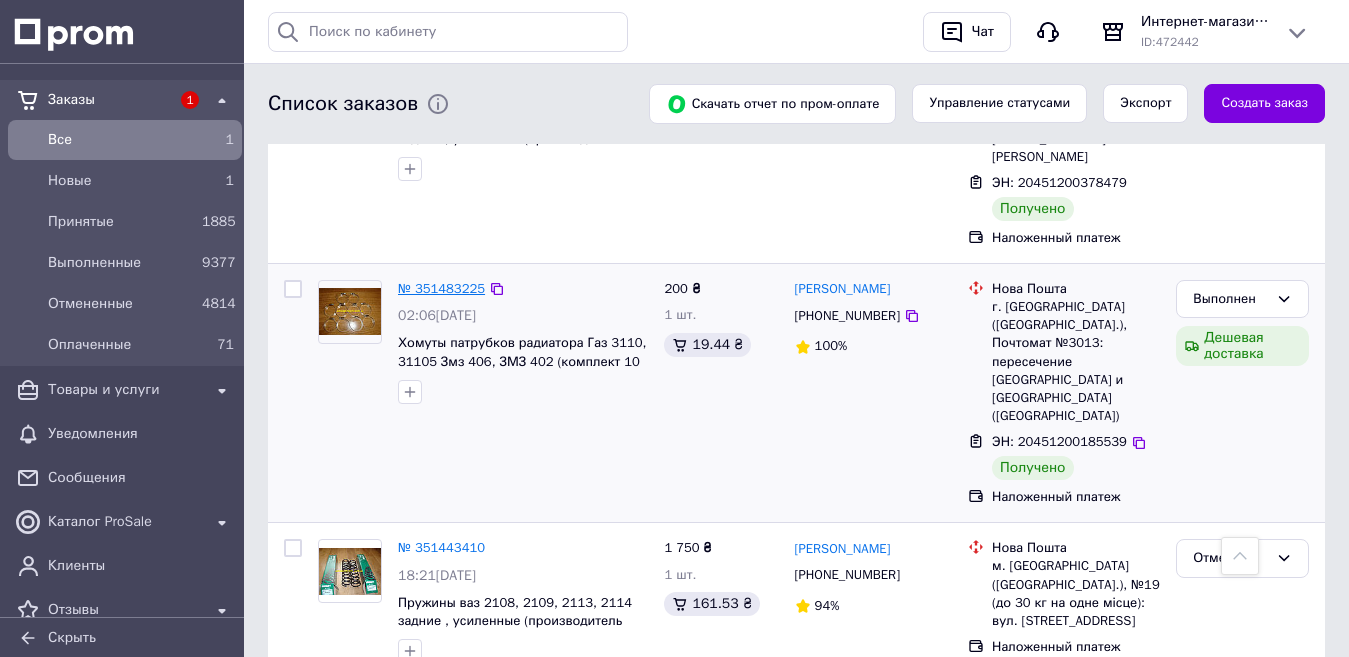 click on "№ 351483225" at bounding box center (441, 288) 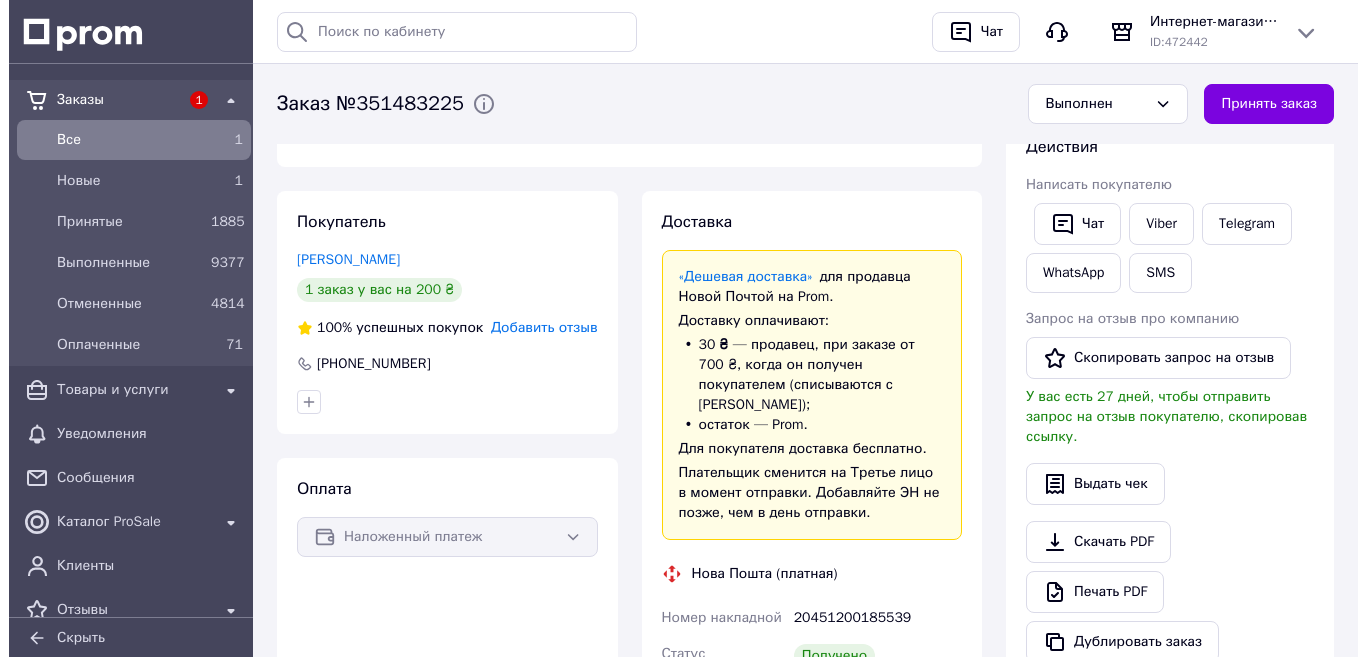 scroll, scrollTop: 322, scrollLeft: 0, axis: vertical 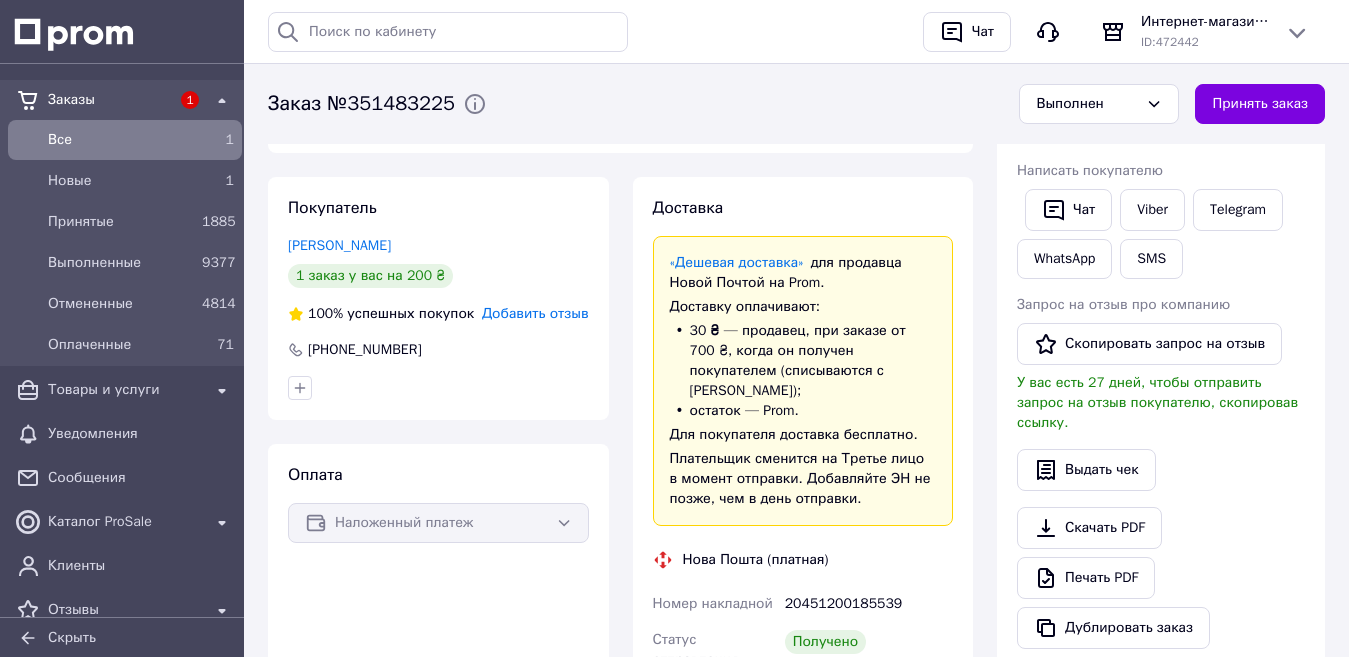 click on "Добавить отзыв" at bounding box center [535, 313] 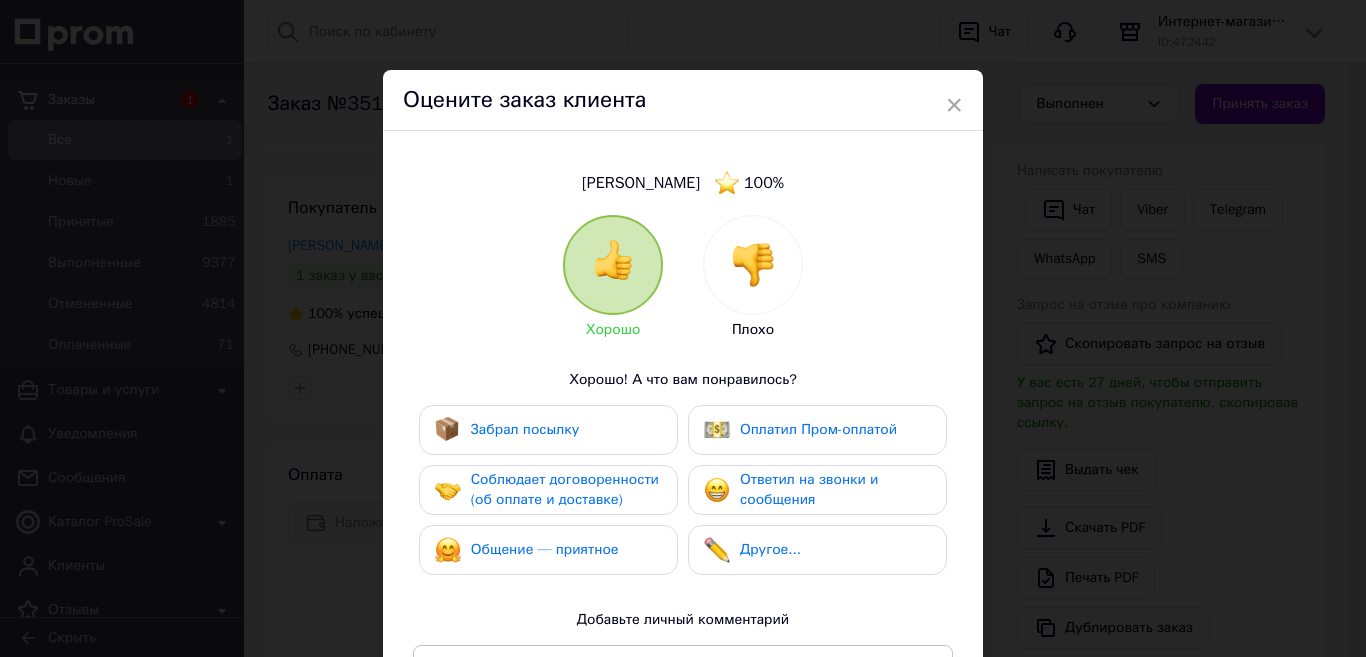 drag, startPoint x: 569, startPoint y: 421, endPoint x: 519, endPoint y: 458, distance: 62.201286 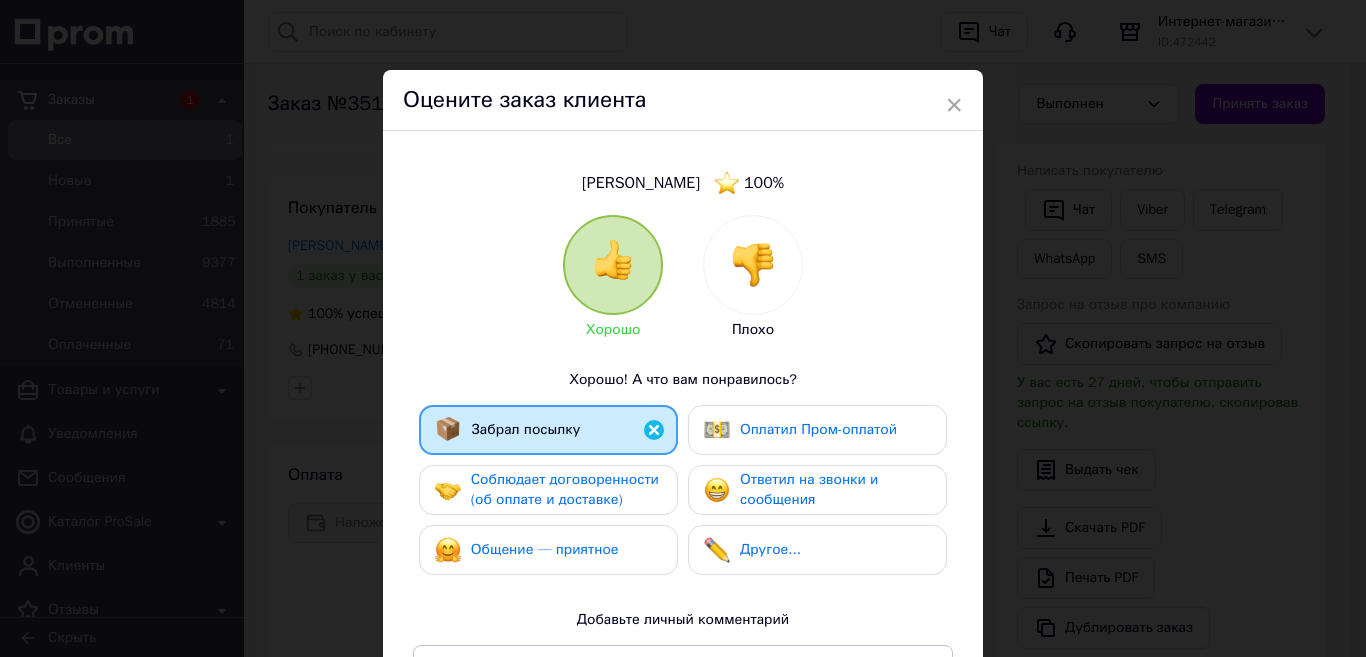 click on "Соблюдает договоренности (об оплате и доставке)" at bounding box center (565, 489) 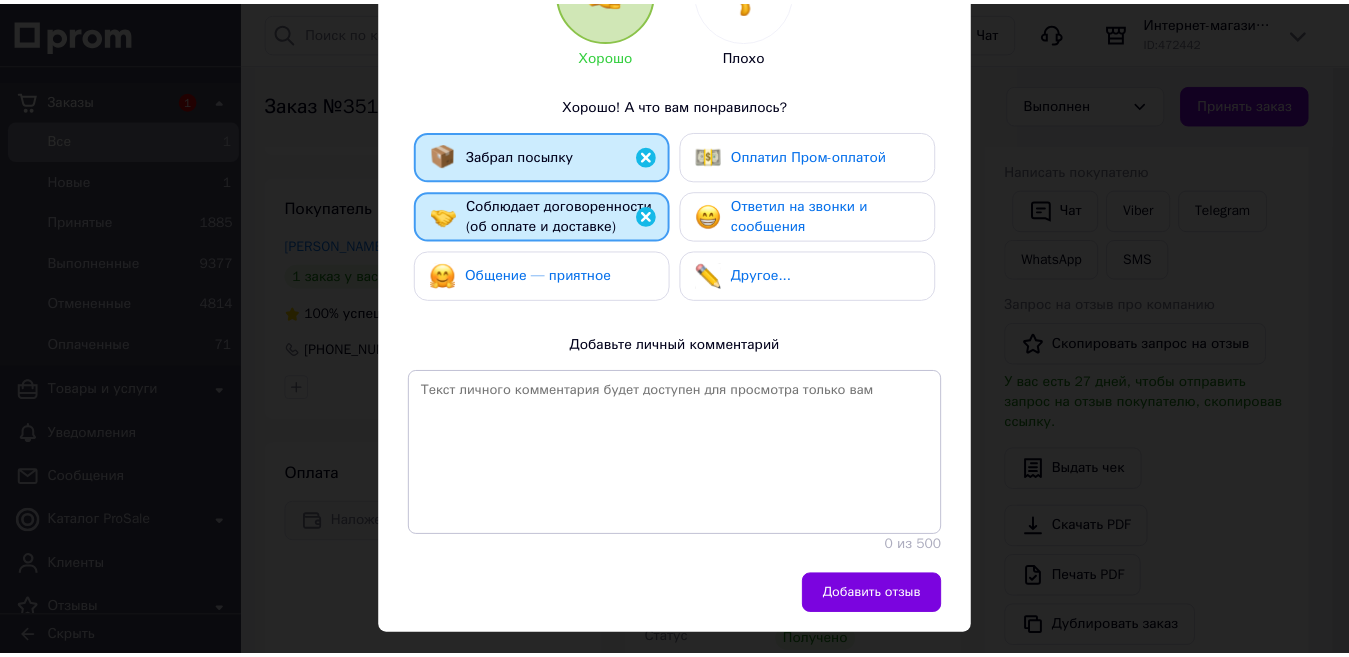 scroll, scrollTop: 300, scrollLeft: 0, axis: vertical 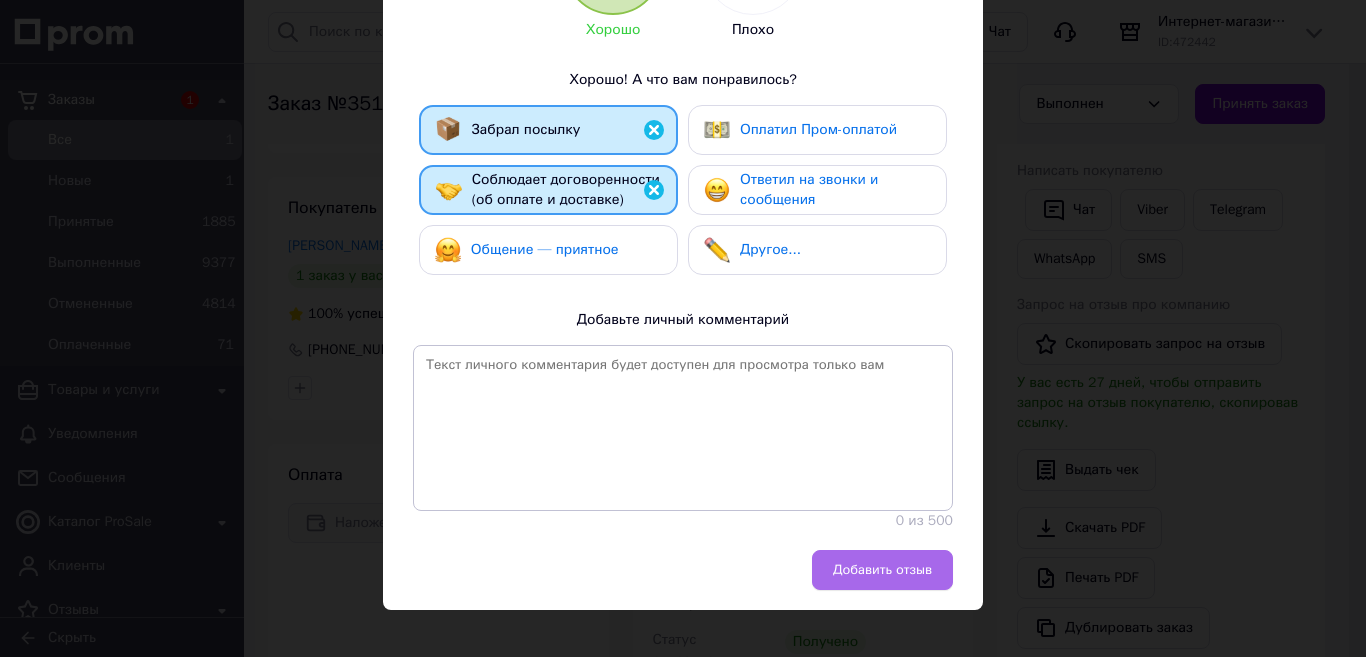 click on "Добавить отзыв" at bounding box center (882, 570) 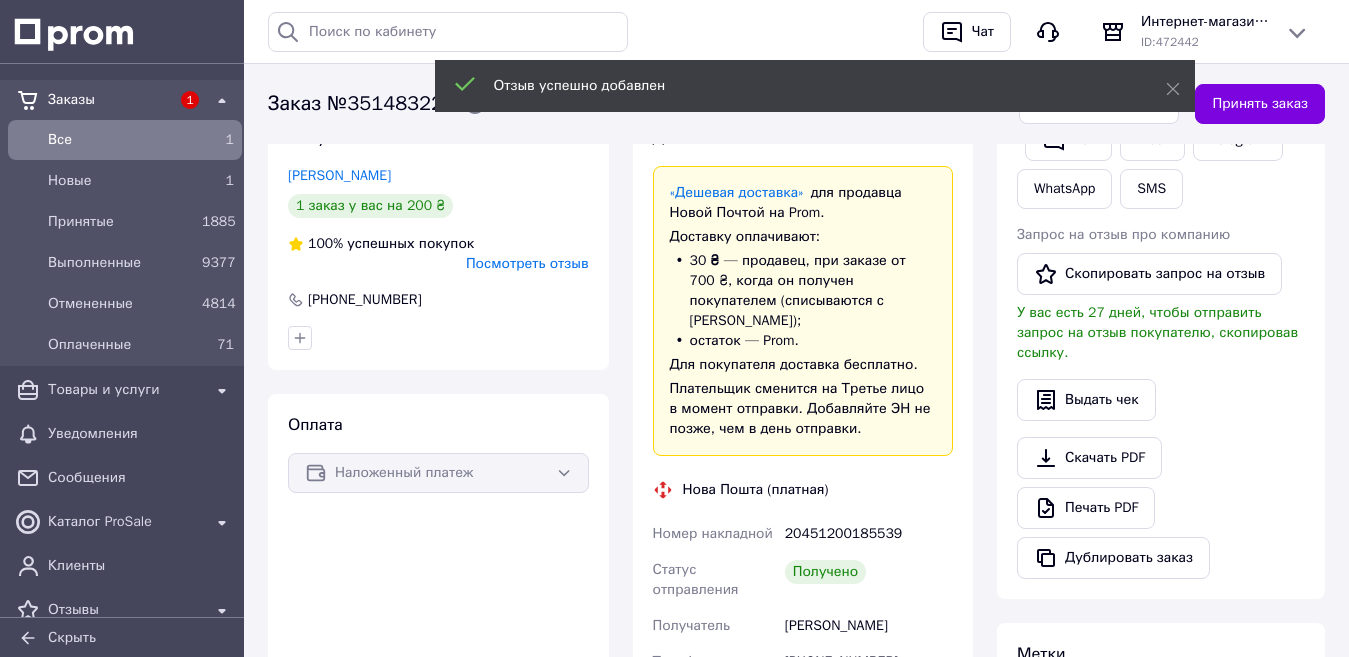 scroll, scrollTop: 622, scrollLeft: 0, axis: vertical 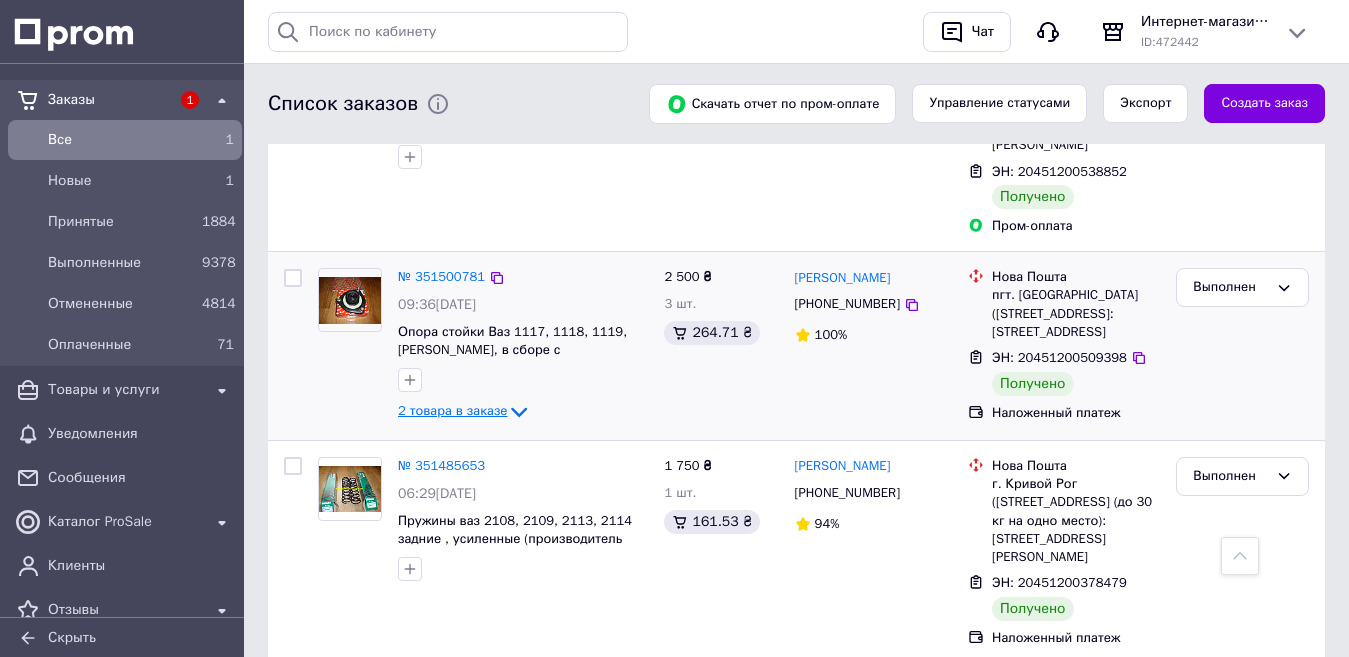 click 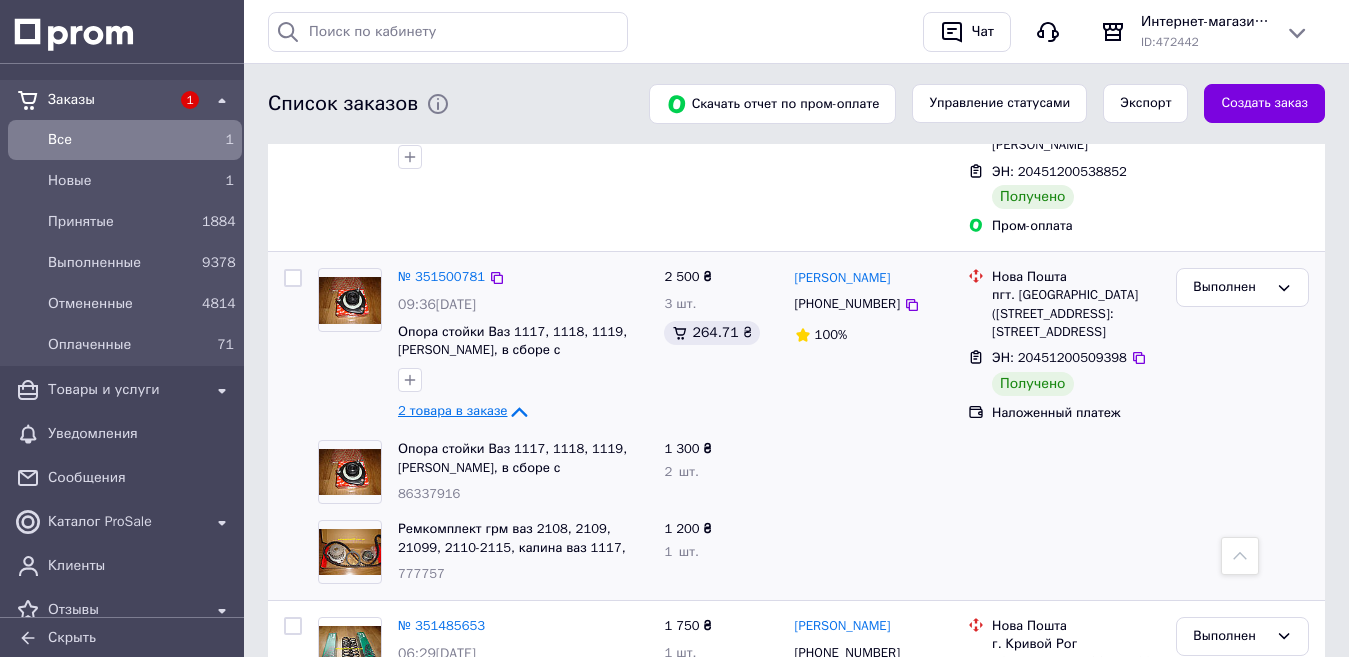 click 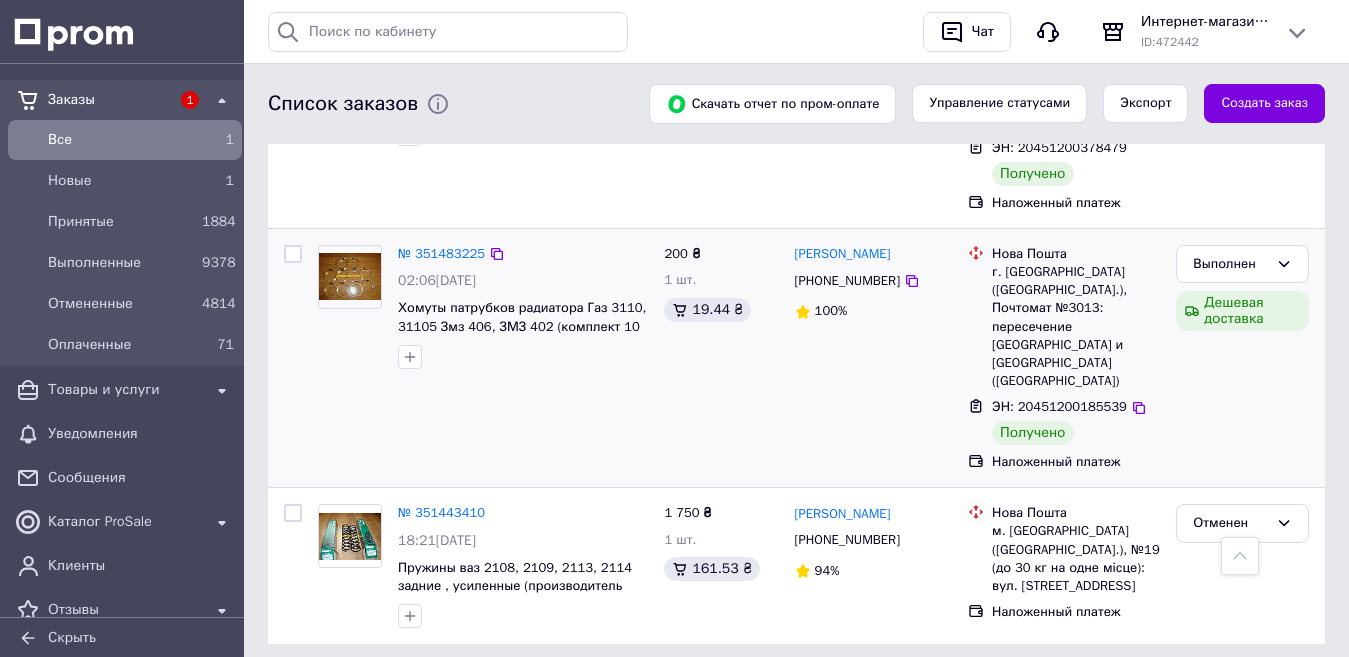 scroll, scrollTop: 3551, scrollLeft: 0, axis: vertical 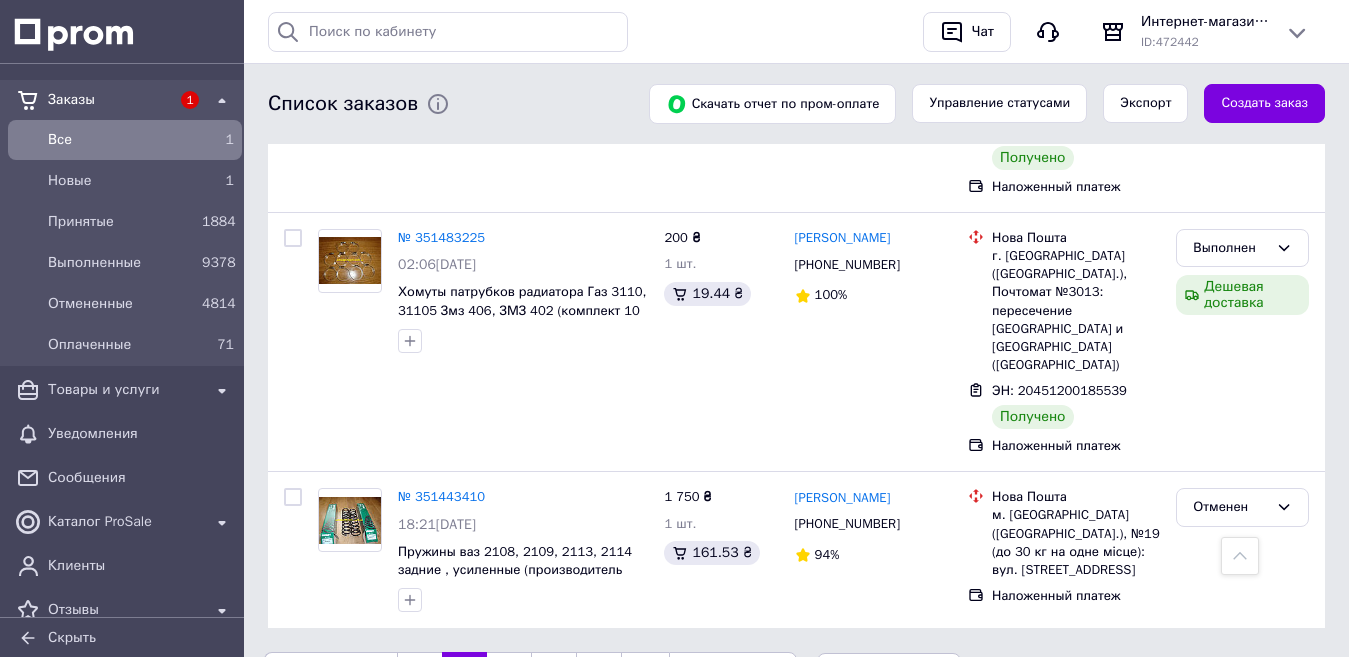 click on "3" at bounding box center [509, 673] 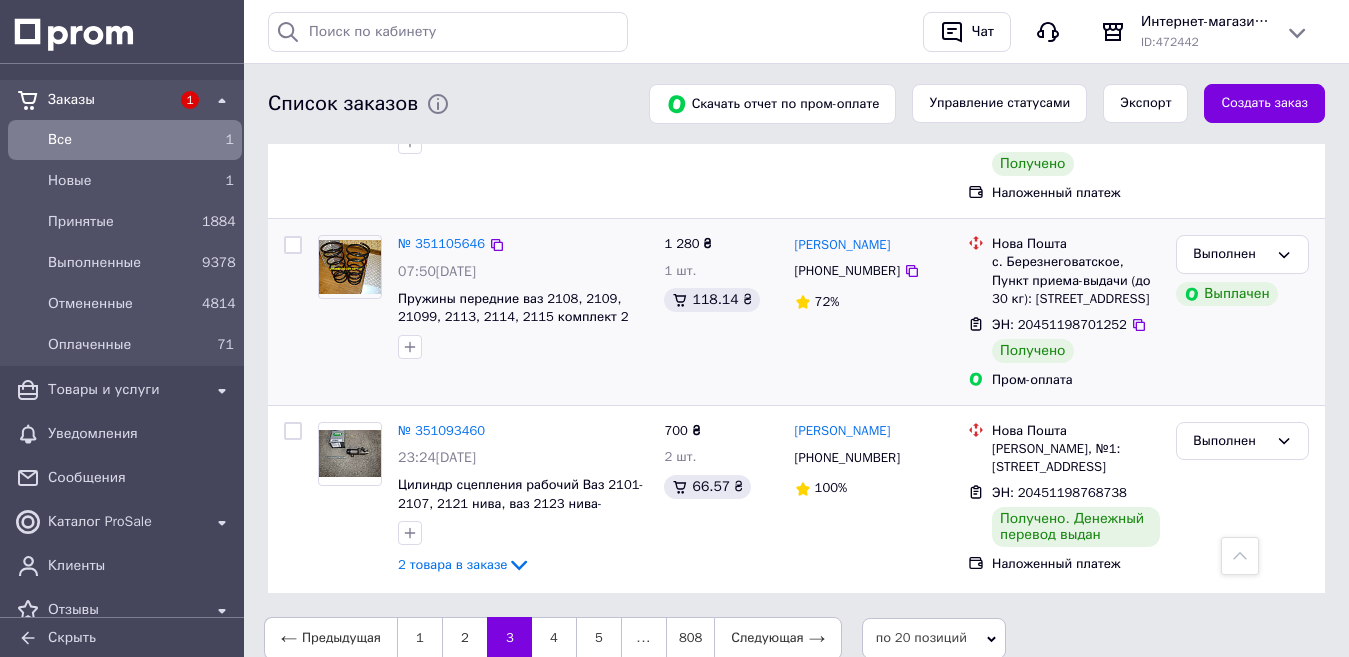 scroll, scrollTop: 3481, scrollLeft: 0, axis: vertical 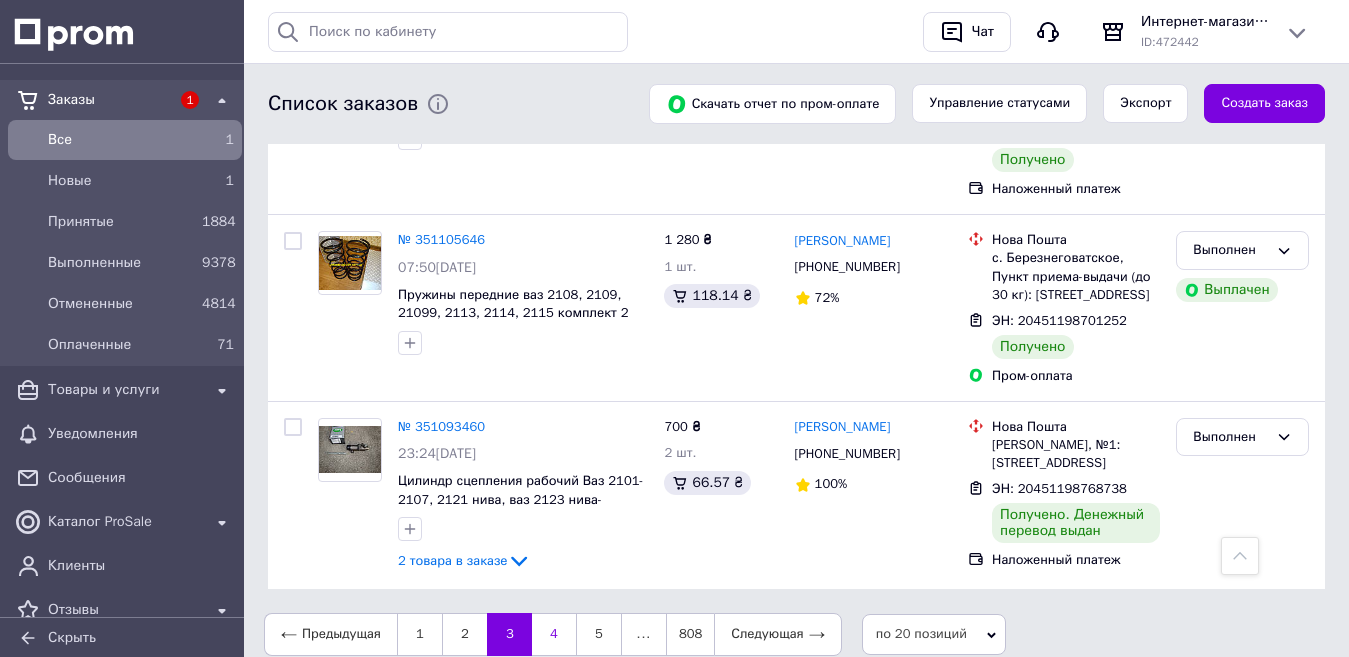 click on "4" at bounding box center [554, 634] 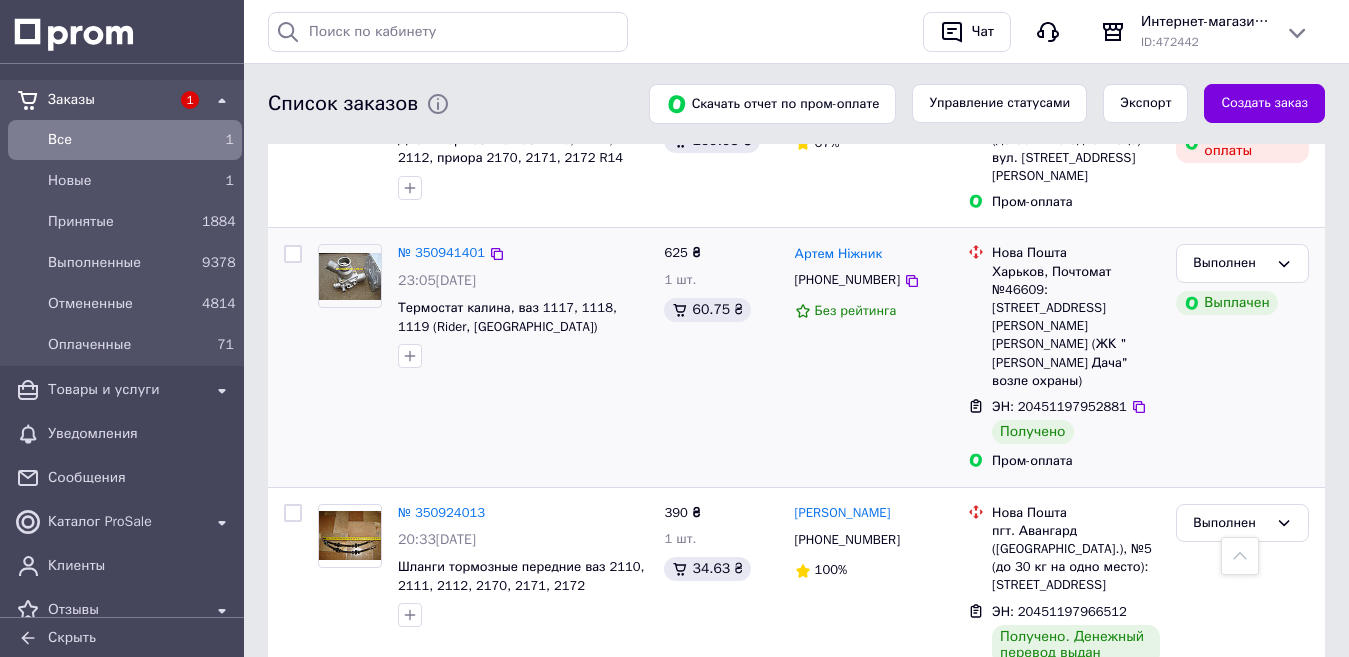 scroll, scrollTop: 1900, scrollLeft: 0, axis: vertical 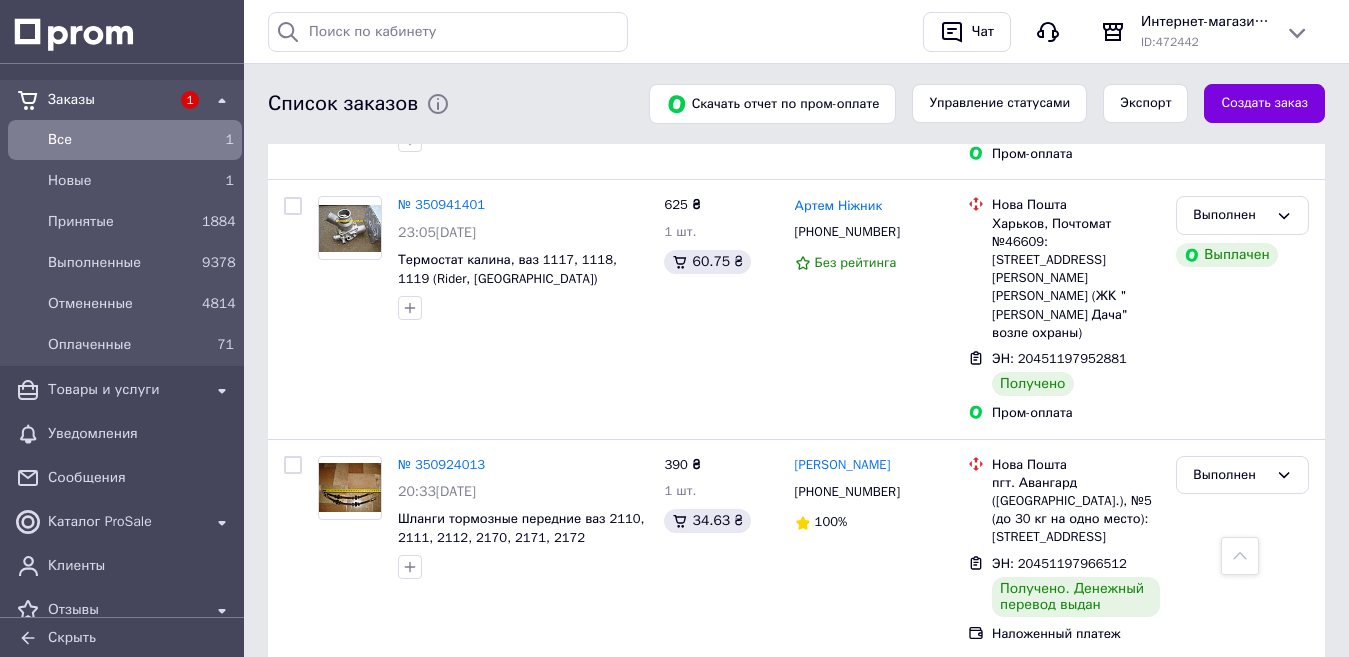 click on "Все" at bounding box center [121, 140] 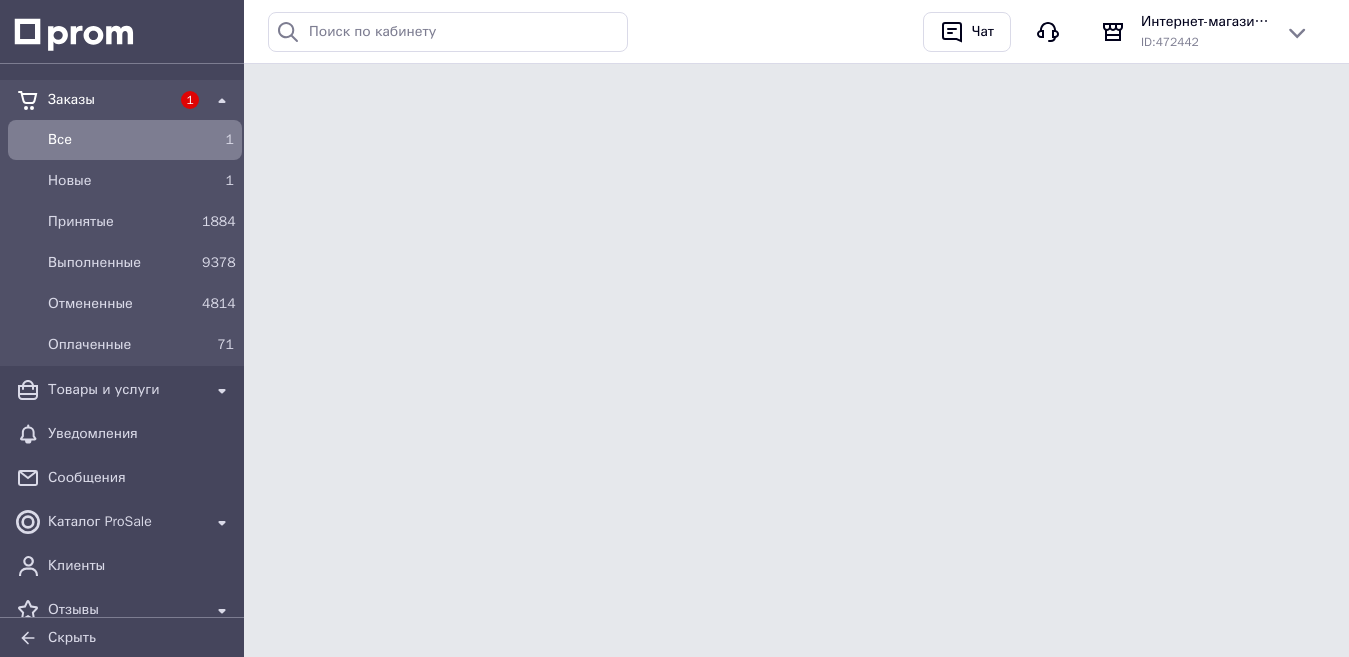 scroll, scrollTop: 0, scrollLeft: 0, axis: both 